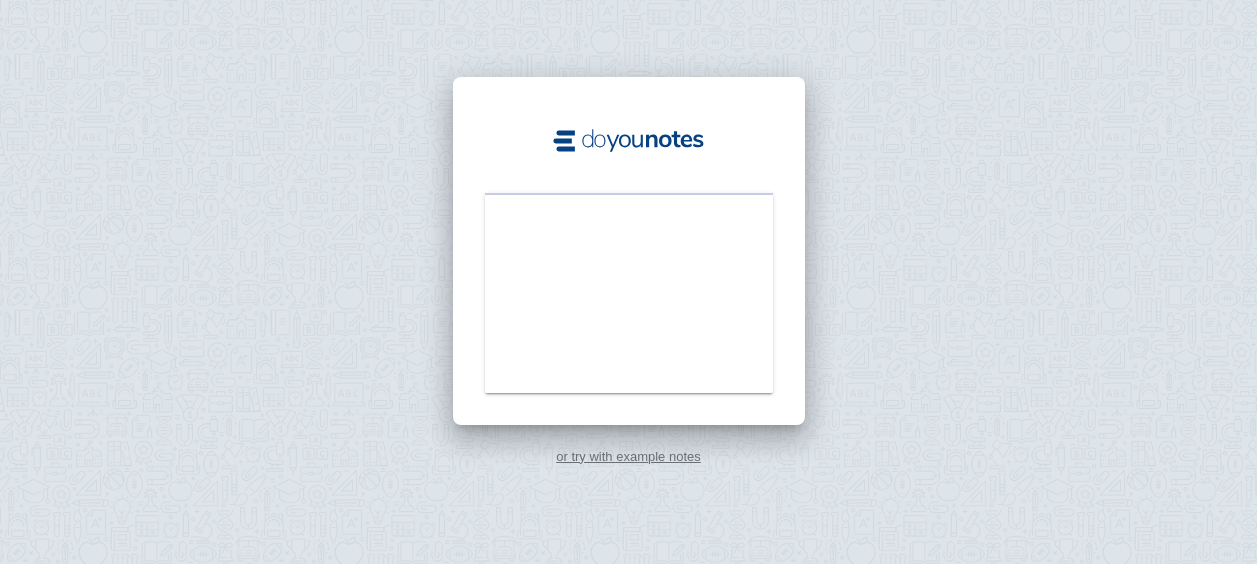 scroll, scrollTop: 0, scrollLeft: 0, axis: both 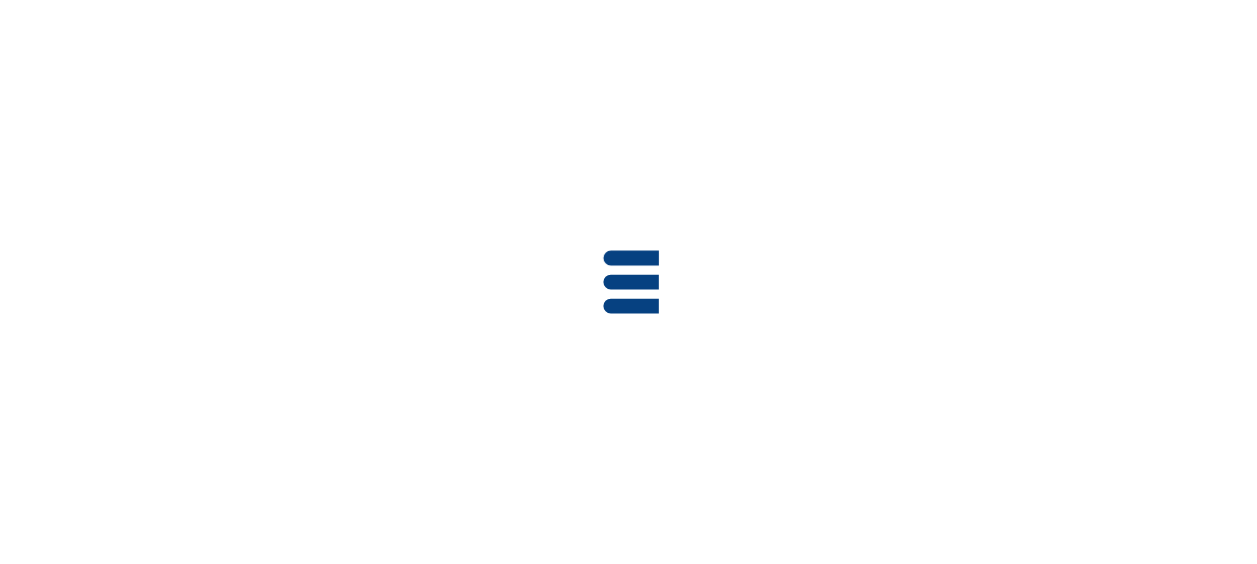 drag, startPoint x: 0, startPoint y: 0, endPoint x: 949, endPoint y: 202, distance: 970.26025 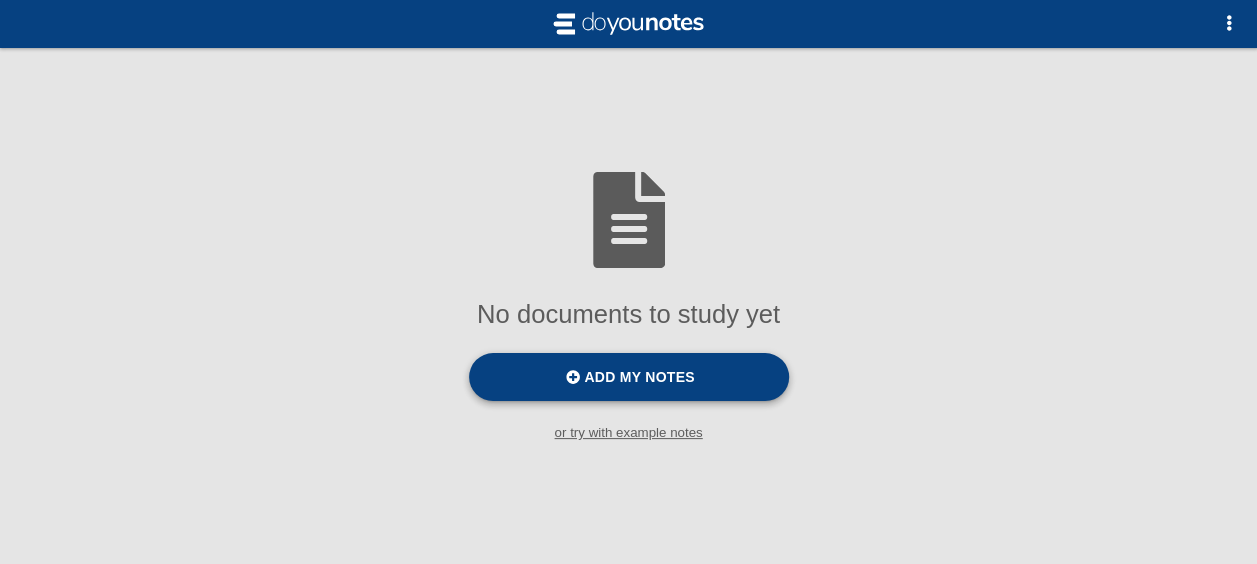click on "Add my notes" at bounding box center (639, 377) 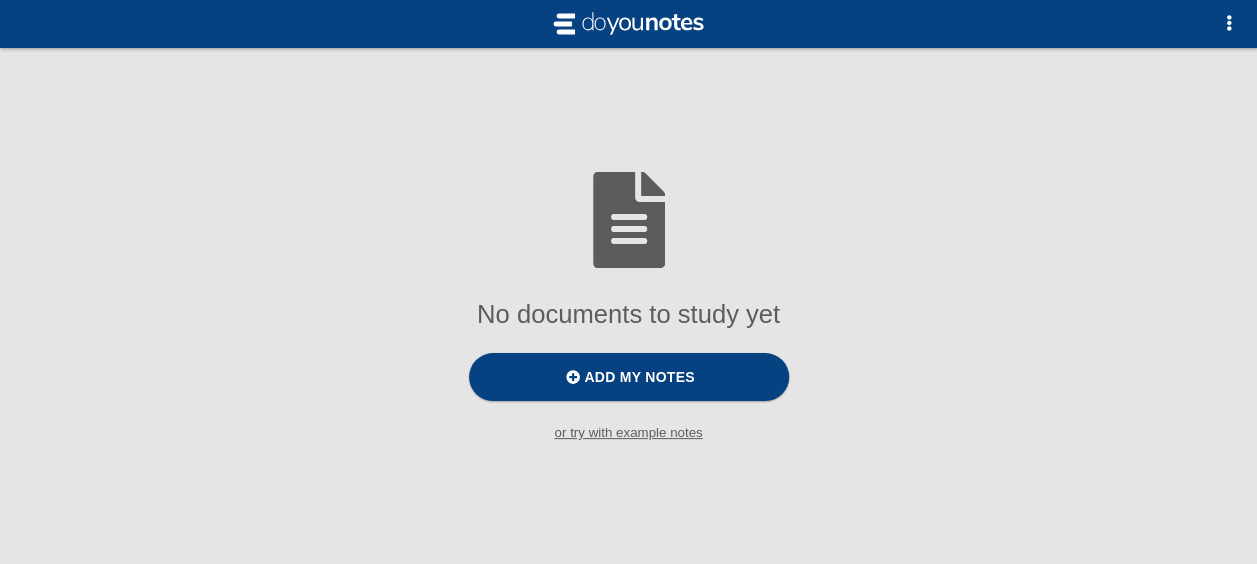 click on "No documents to study yet Add my notes or try with example notes" at bounding box center [628, 306] 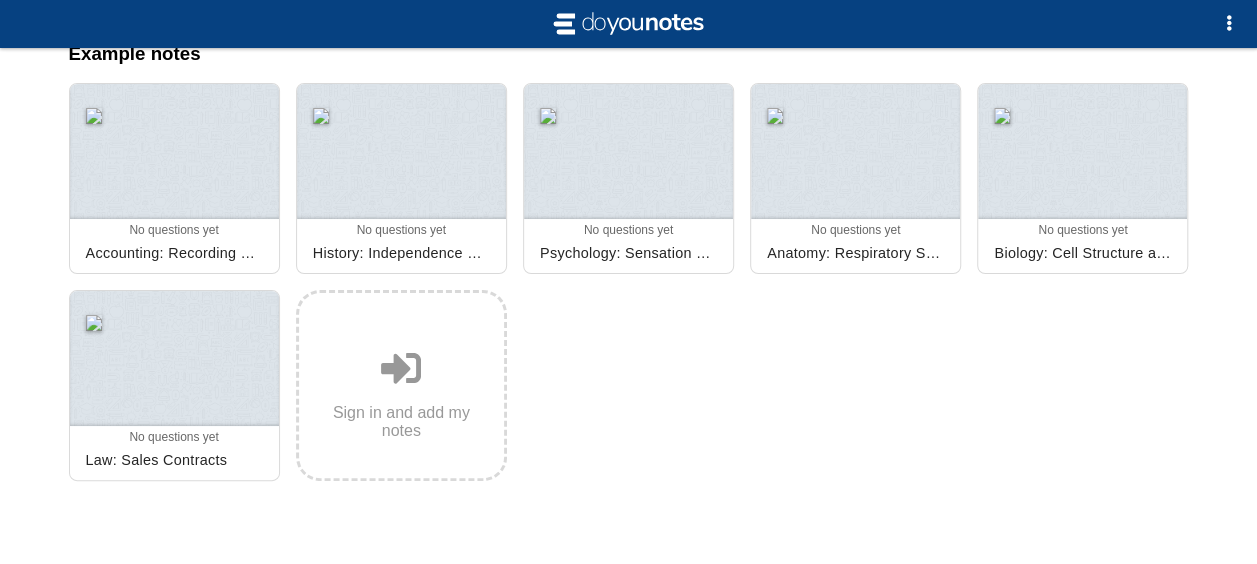 scroll, scrollTop: 39, scrollLeft: 0, axis: vertical 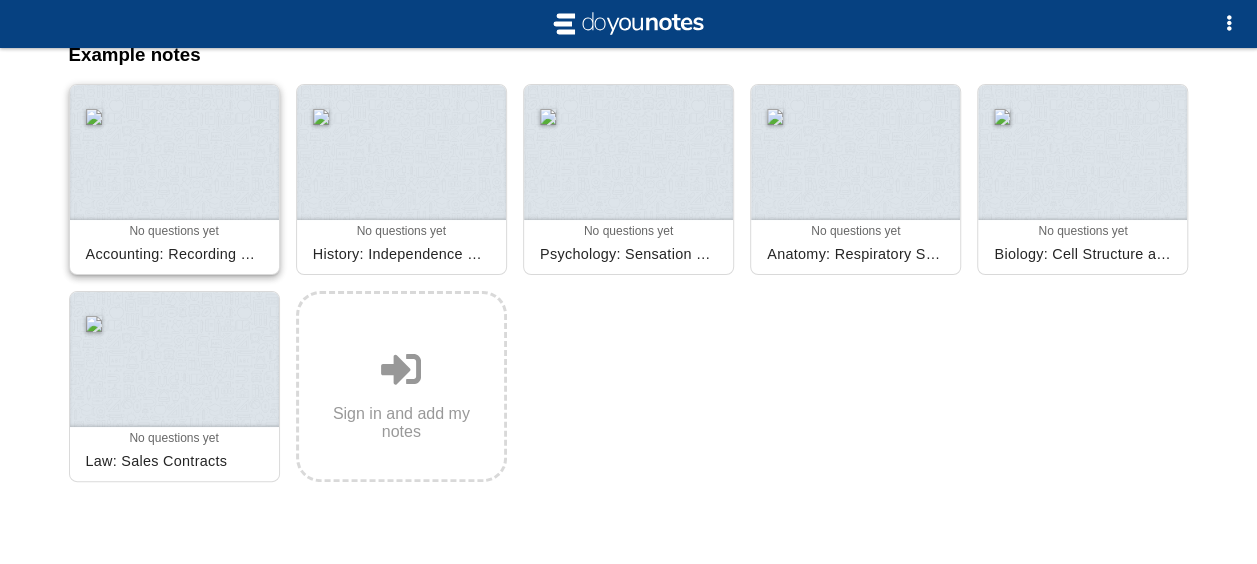 click at bounding box center [174, 152] 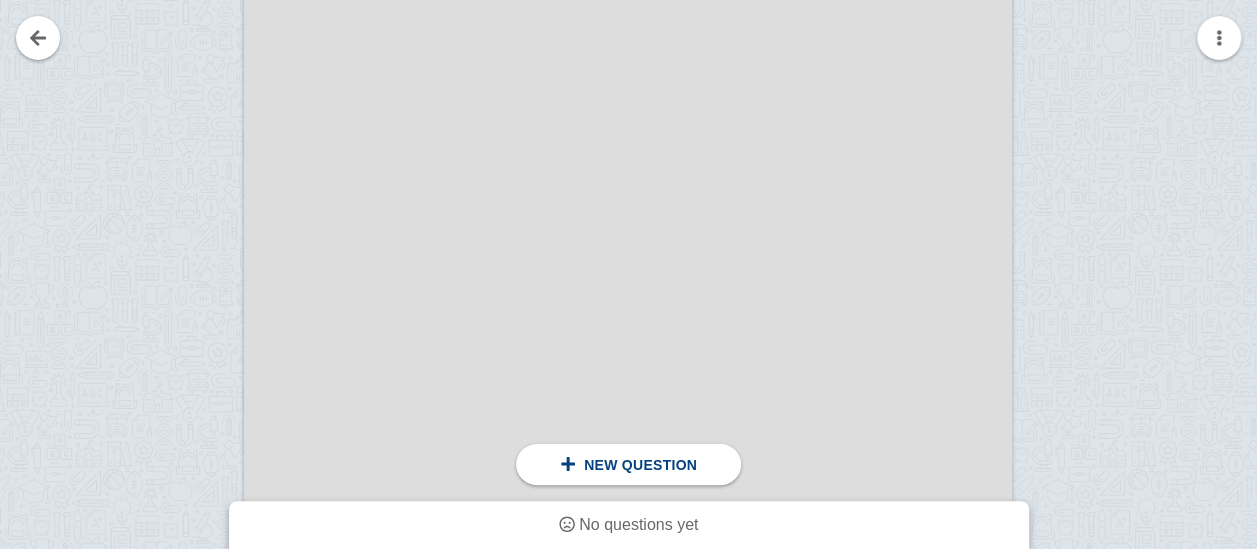 scroll, scrollTop: 745, scrollLeft: 0, axis: vertical 